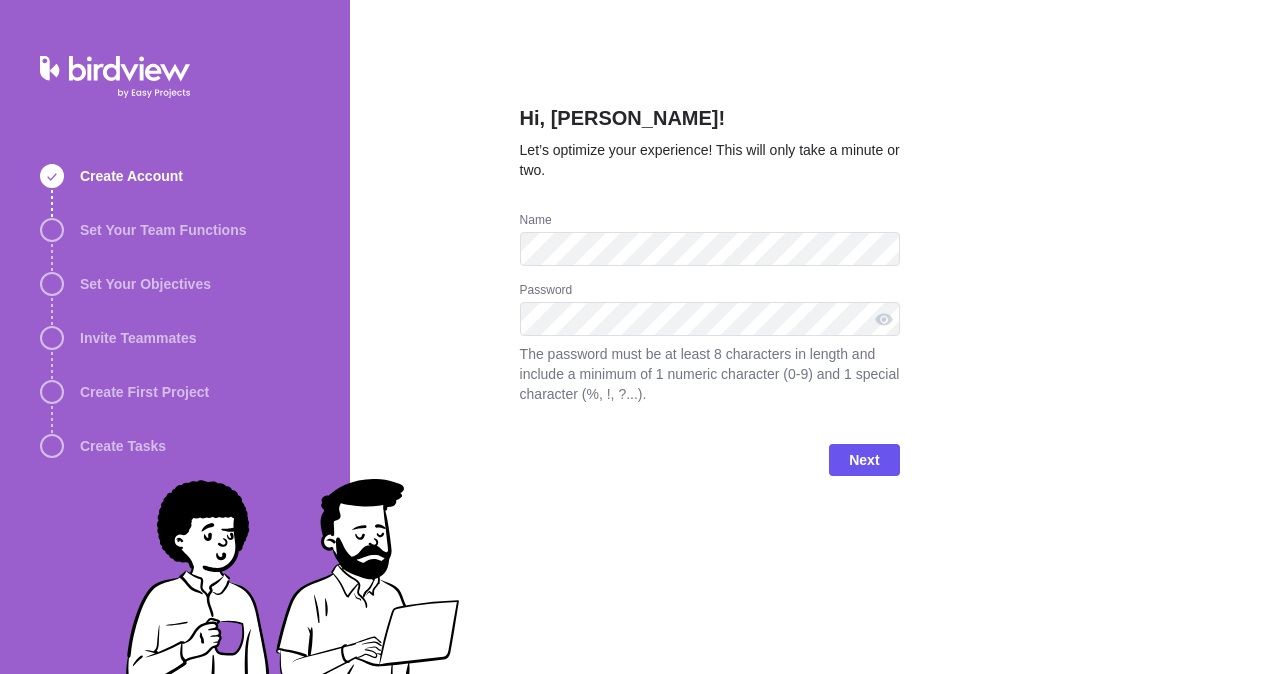scroll, scrollTop: 0, scrollLeft: 0, axis: both 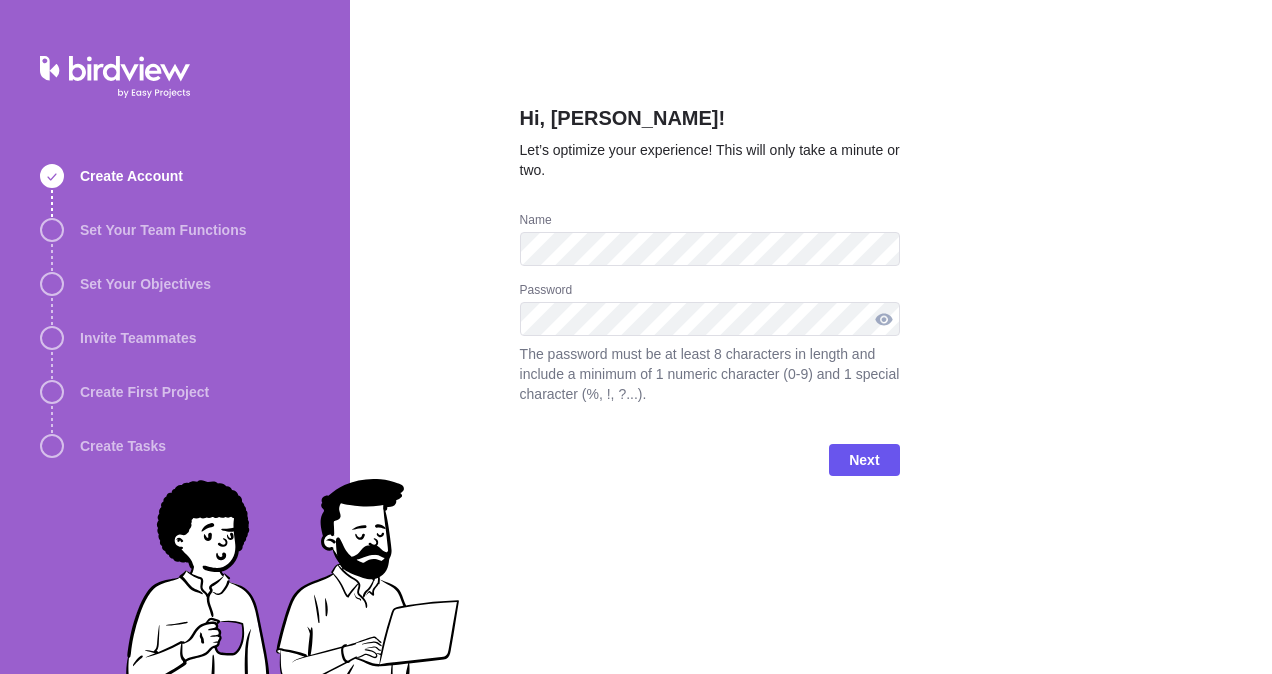 click at bounding box center (884, 319) 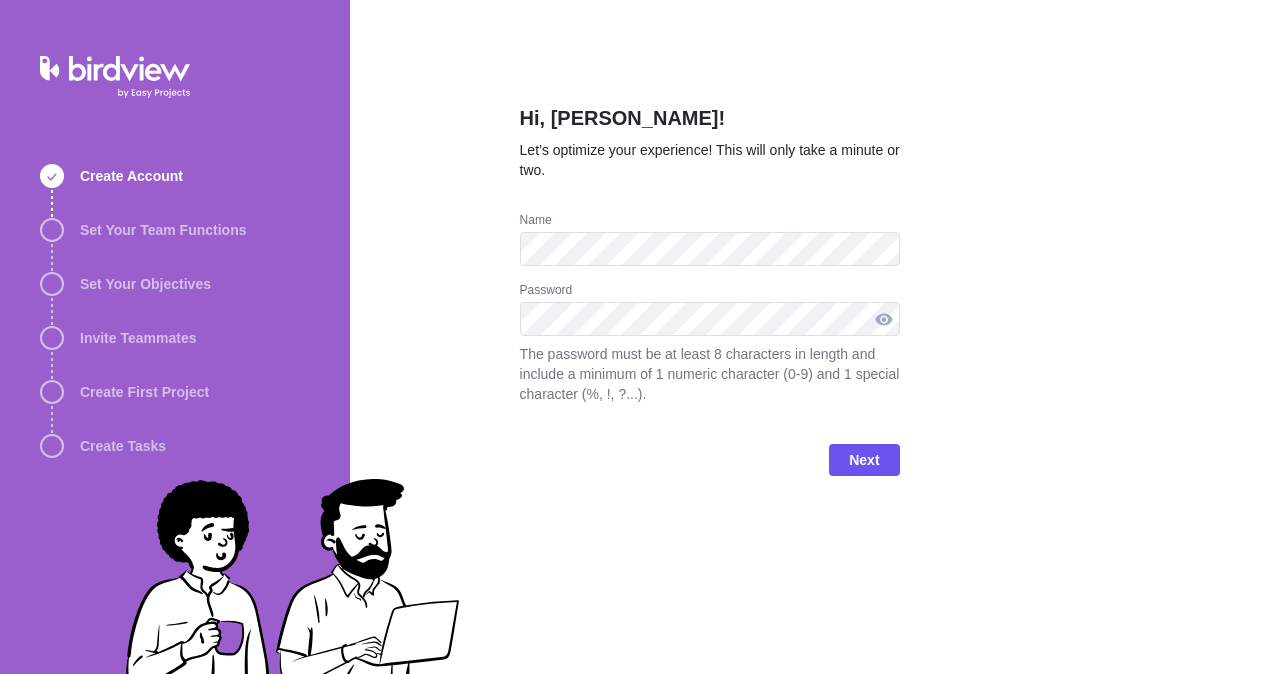 click at bounding box center [884, 319] 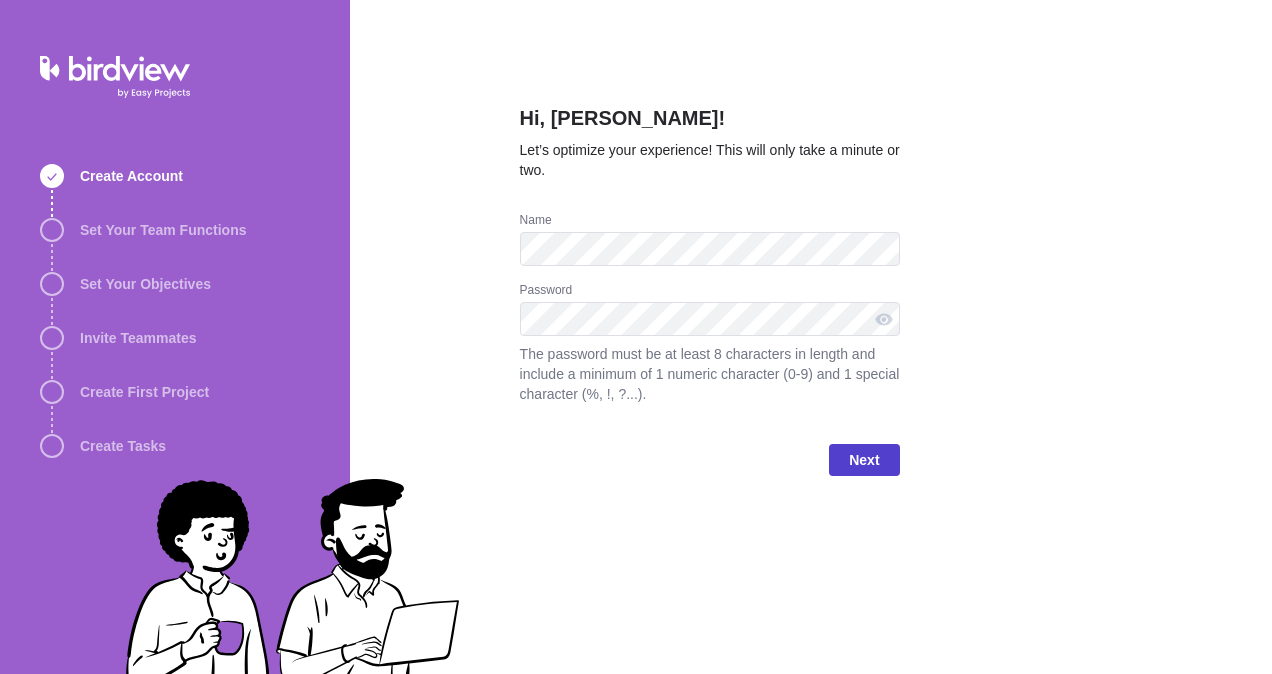 click on "Next" at bounding box center (864, 460) 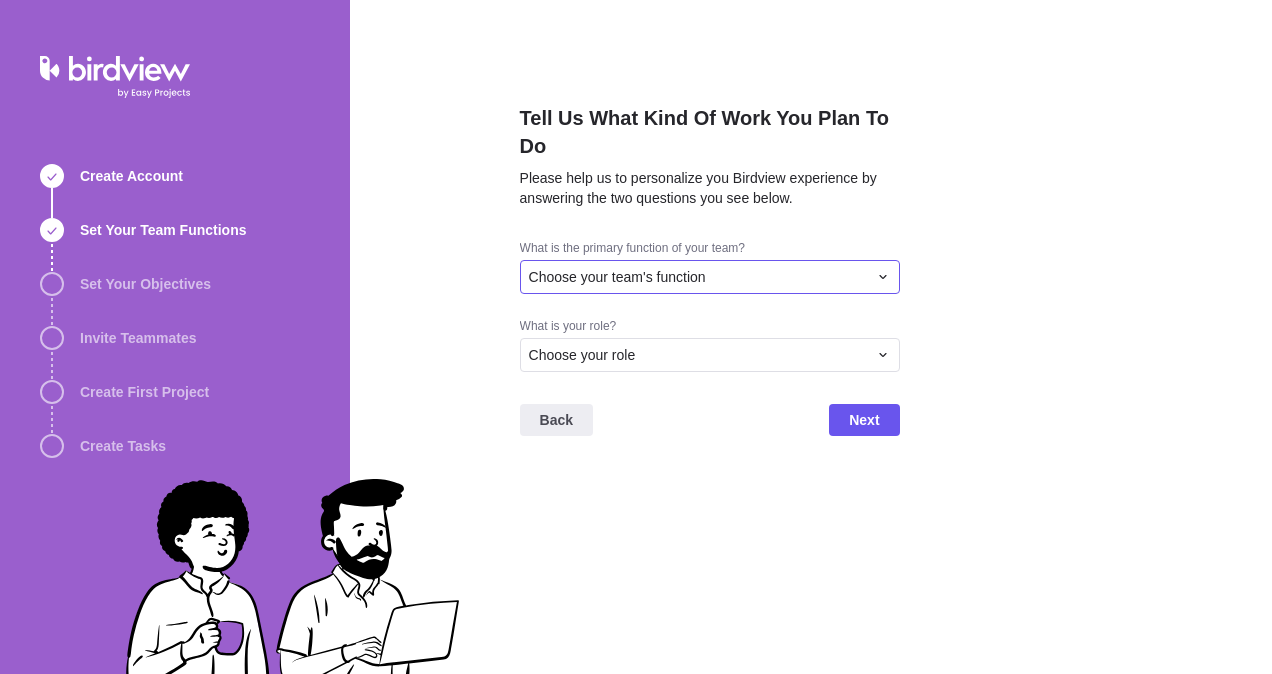 click on "Choose your team's function" at bounding box center (617, 277) 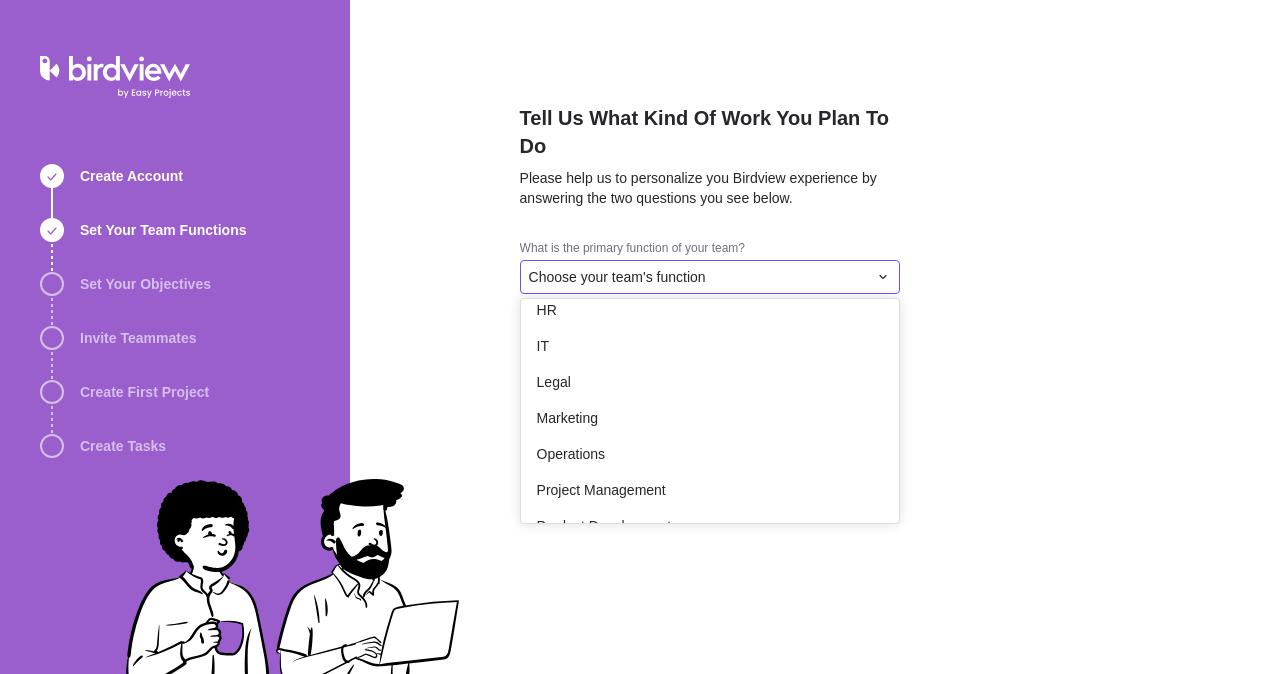 scroll, scrollTop: 200, scrollLeft: 0, axis: vertical 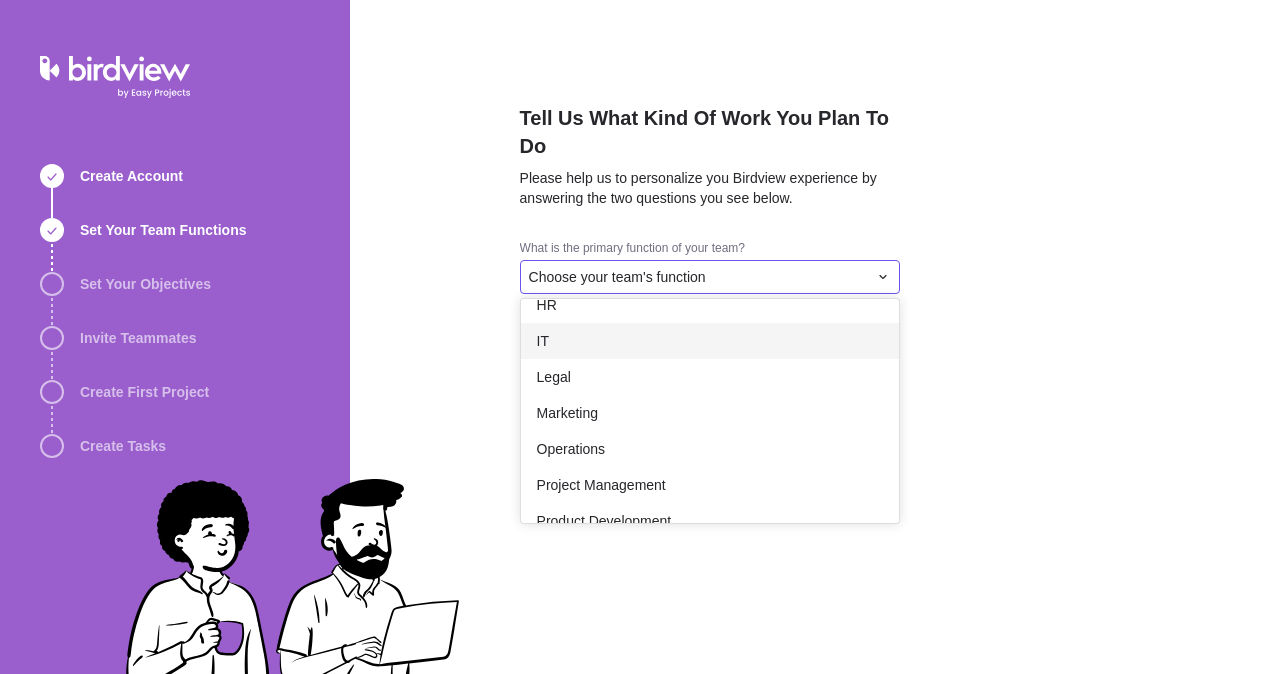 click on "IT" at bounding box center [710, 341] 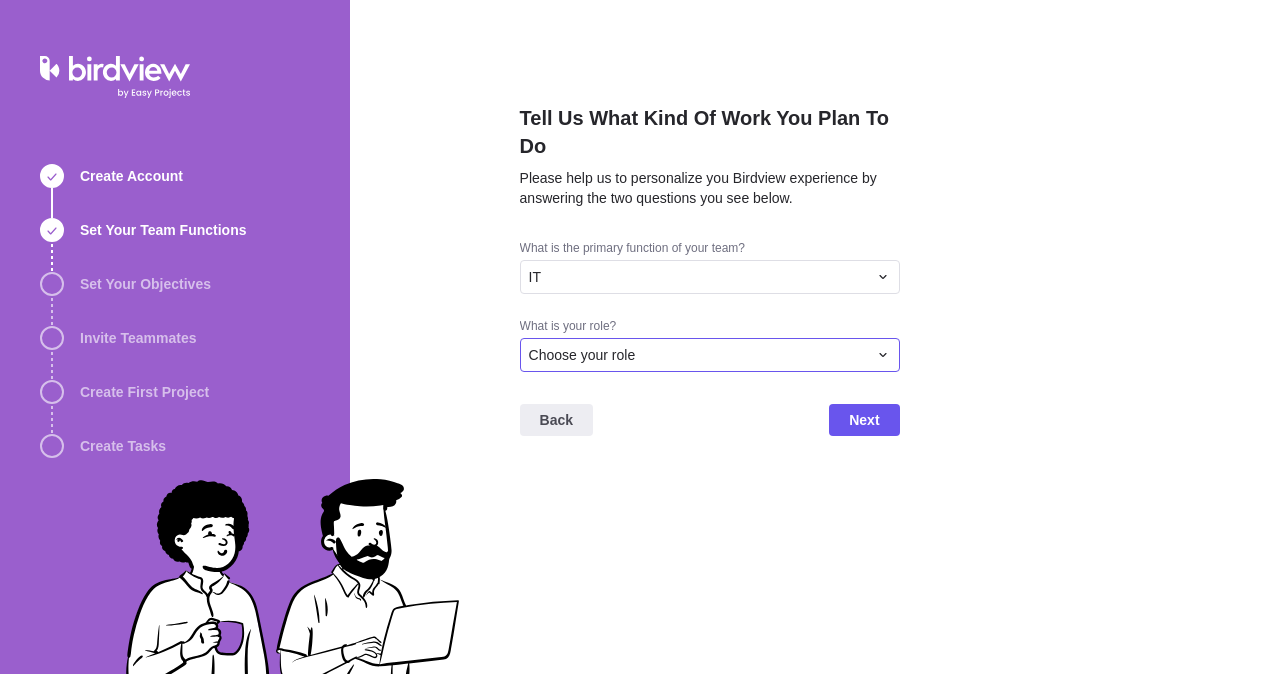 click on "Choose your role" at bounding box center (582, 355) 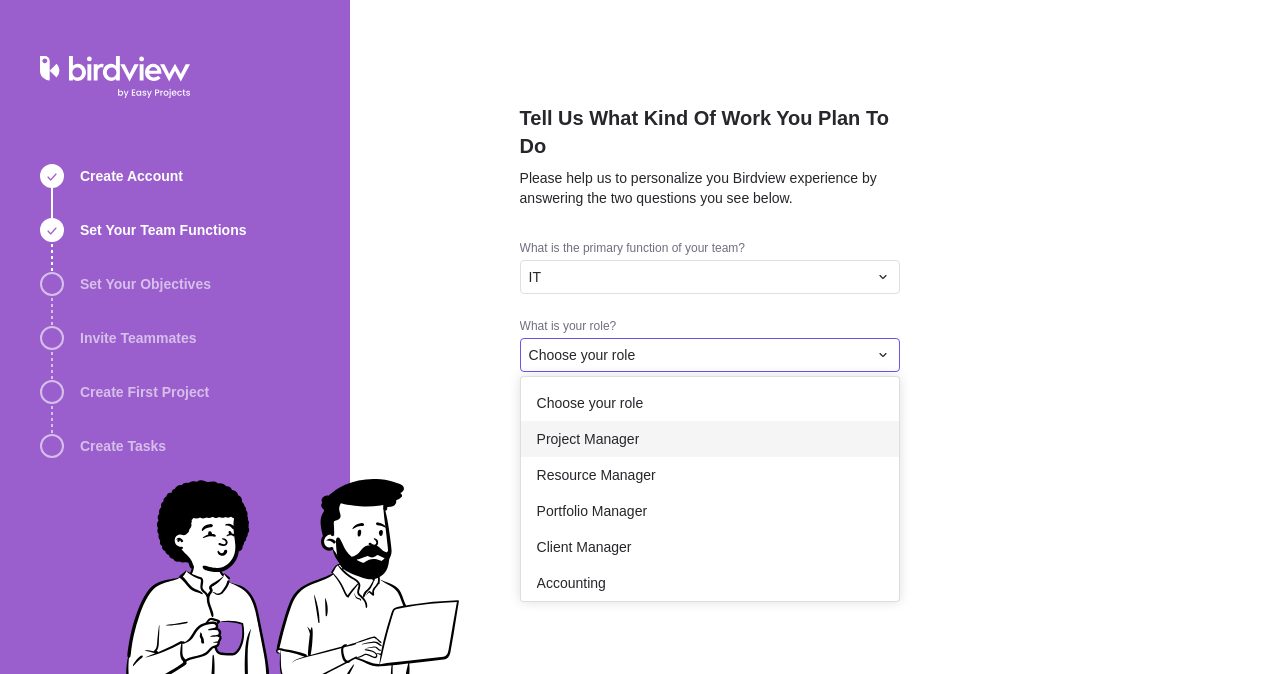 click on "Project Manager" at bounding box center (588, 439) 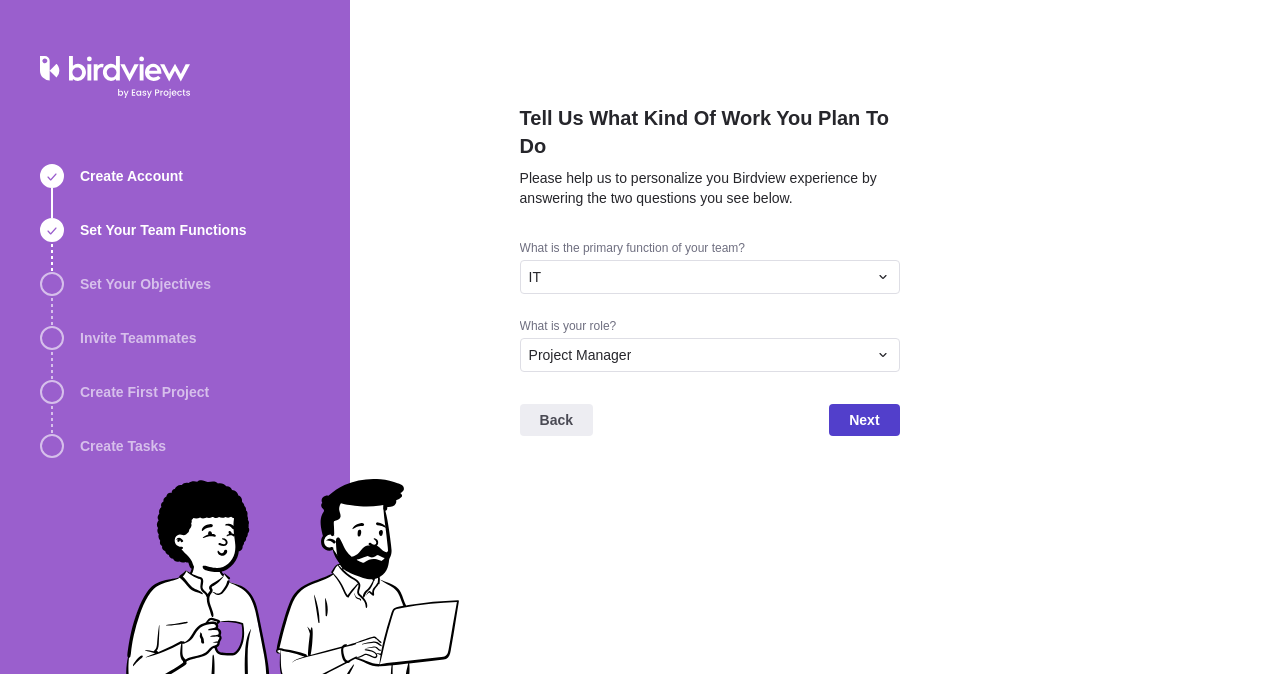 click on "Next" at bounding box center [864, 420] 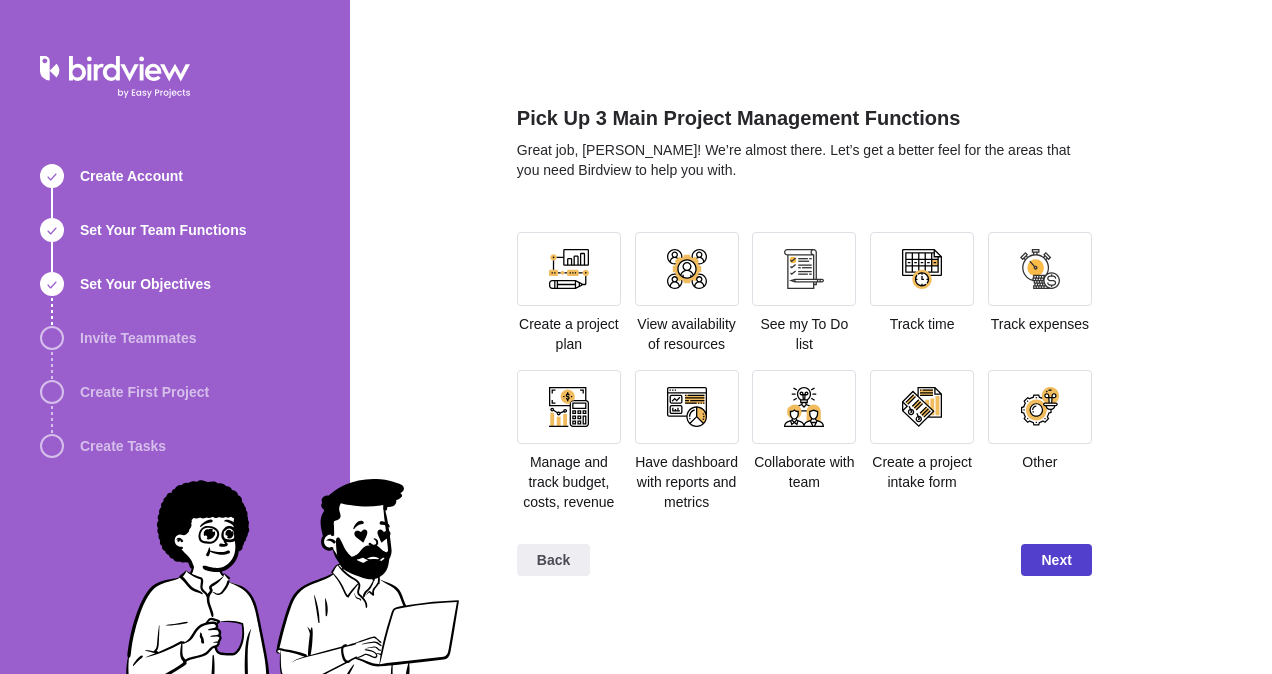 click on "Next" at bounding box center [1056, 560] 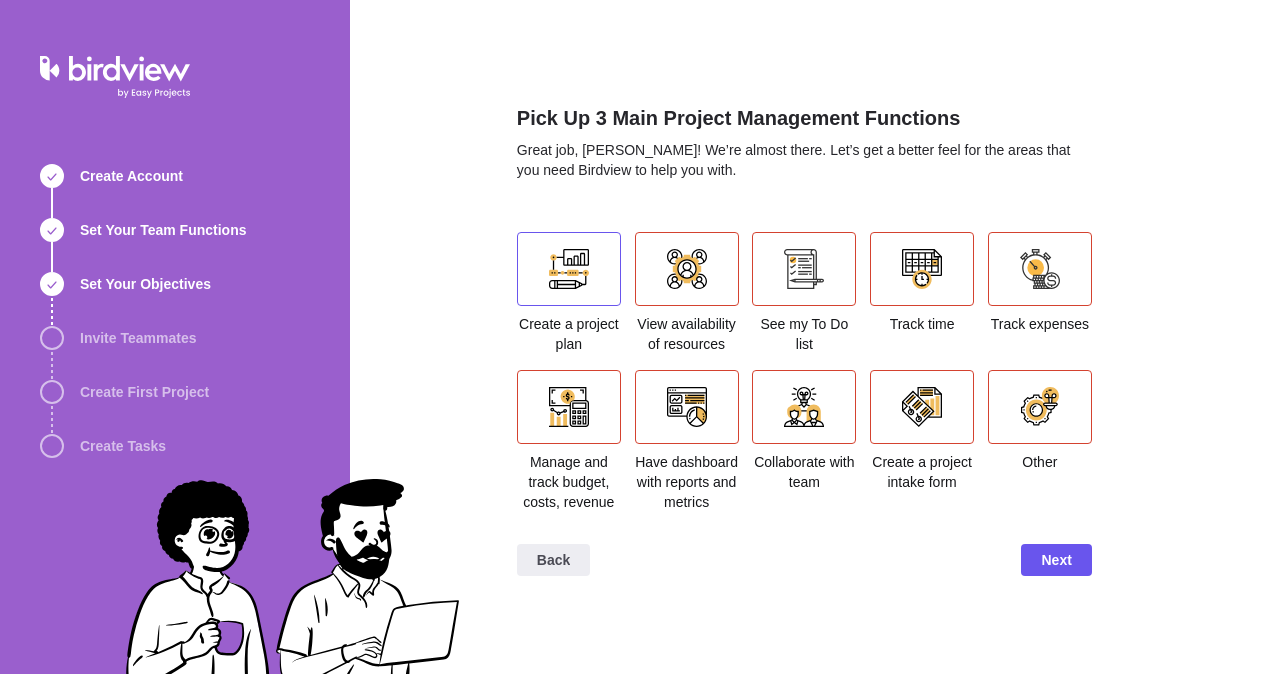 click at bounding box center (569, 269) 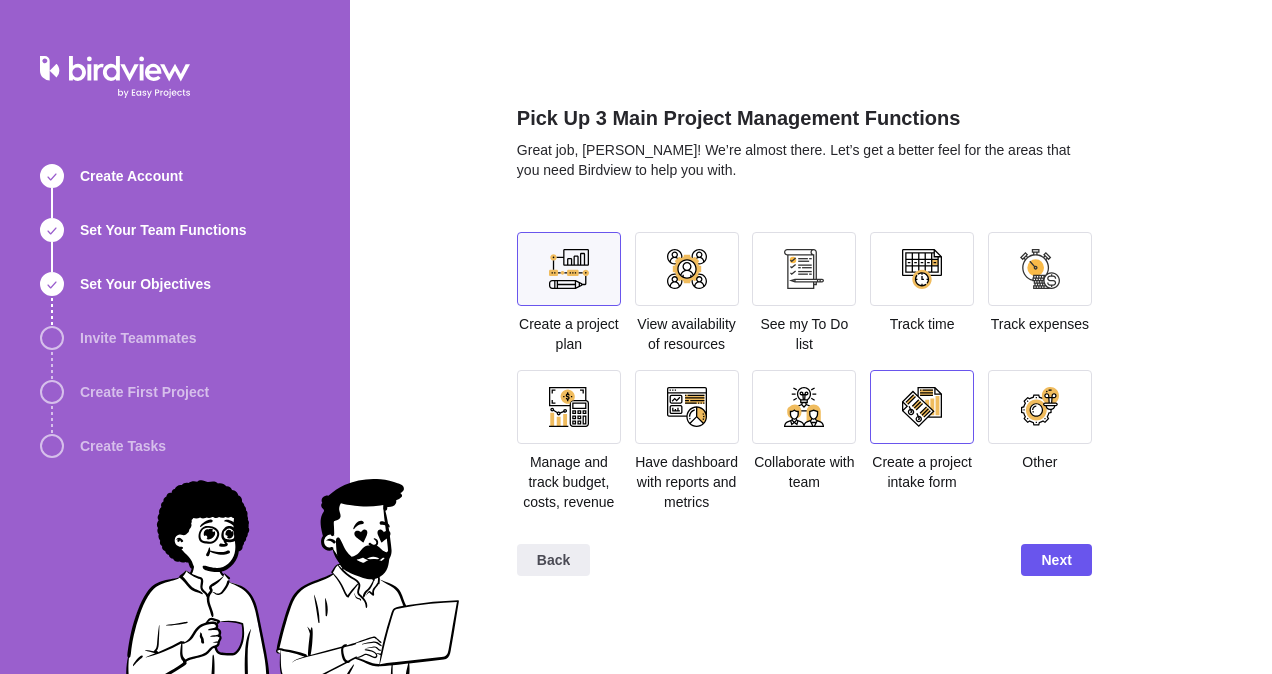 click at bounding box center [922, 407] 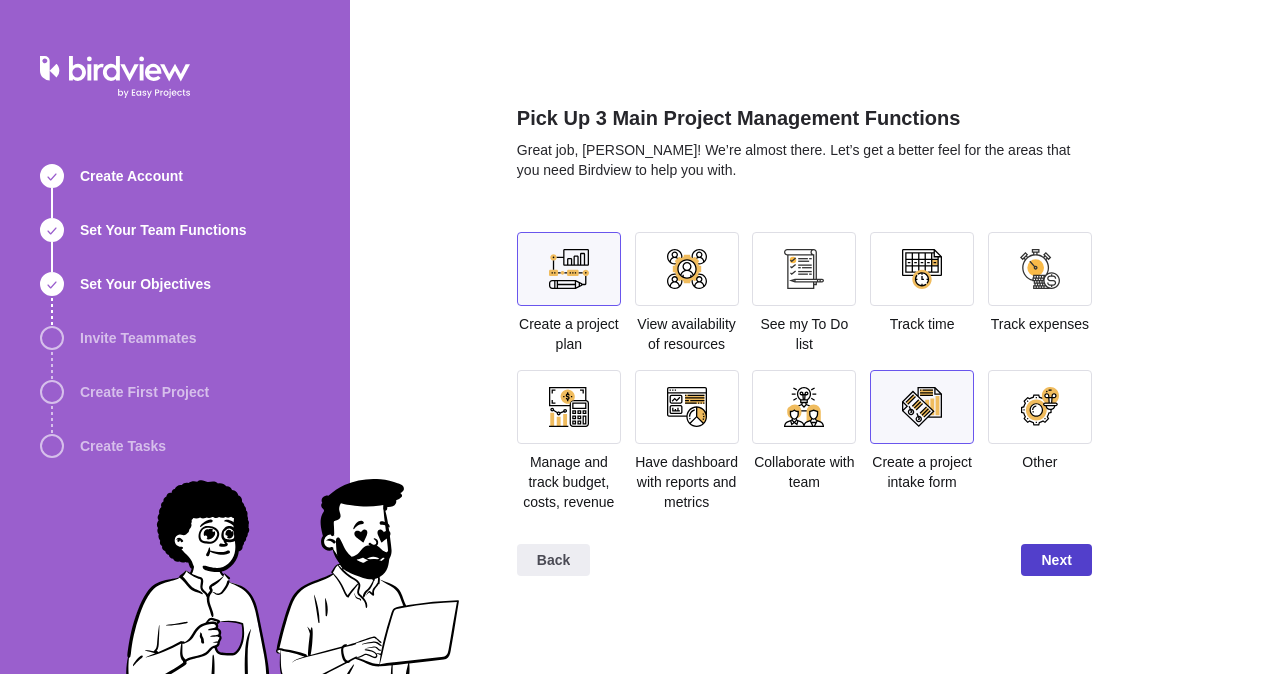 click on "Next" at bounding box center [1056, 560] 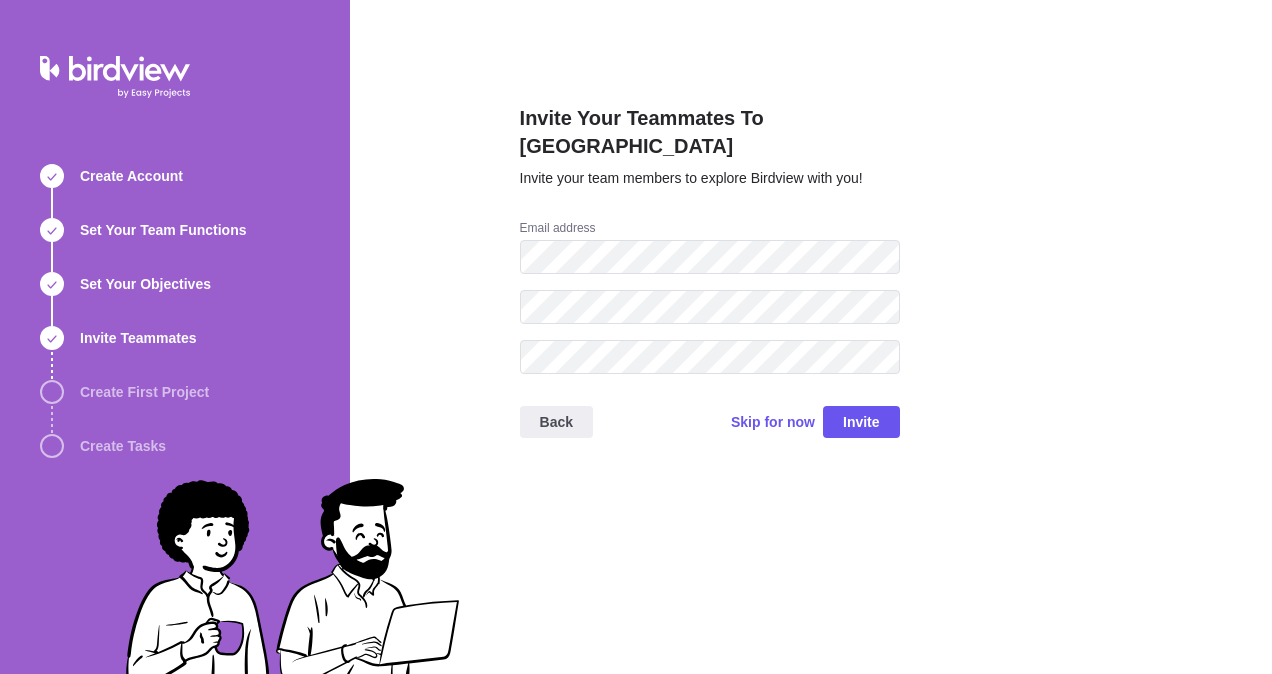 click on "Create Account Set Your Team Functions Set Your Objectives Invite Teammates Create First Project Create Tasks Invite Your Teammates To Birdview Invite your team members to explore Birdview with you! Email address Back Skip for now Invite" at bounding box center (636, 337) 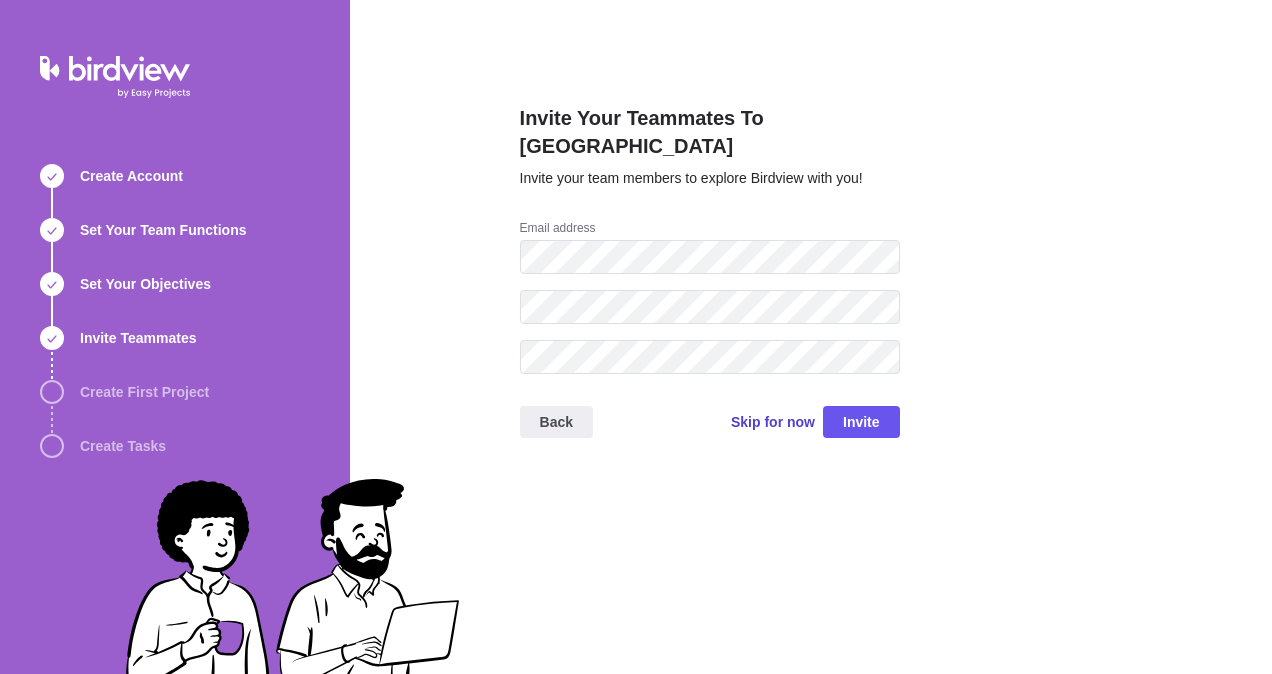 click on "Skip for now" at bounding box center [773, 422] 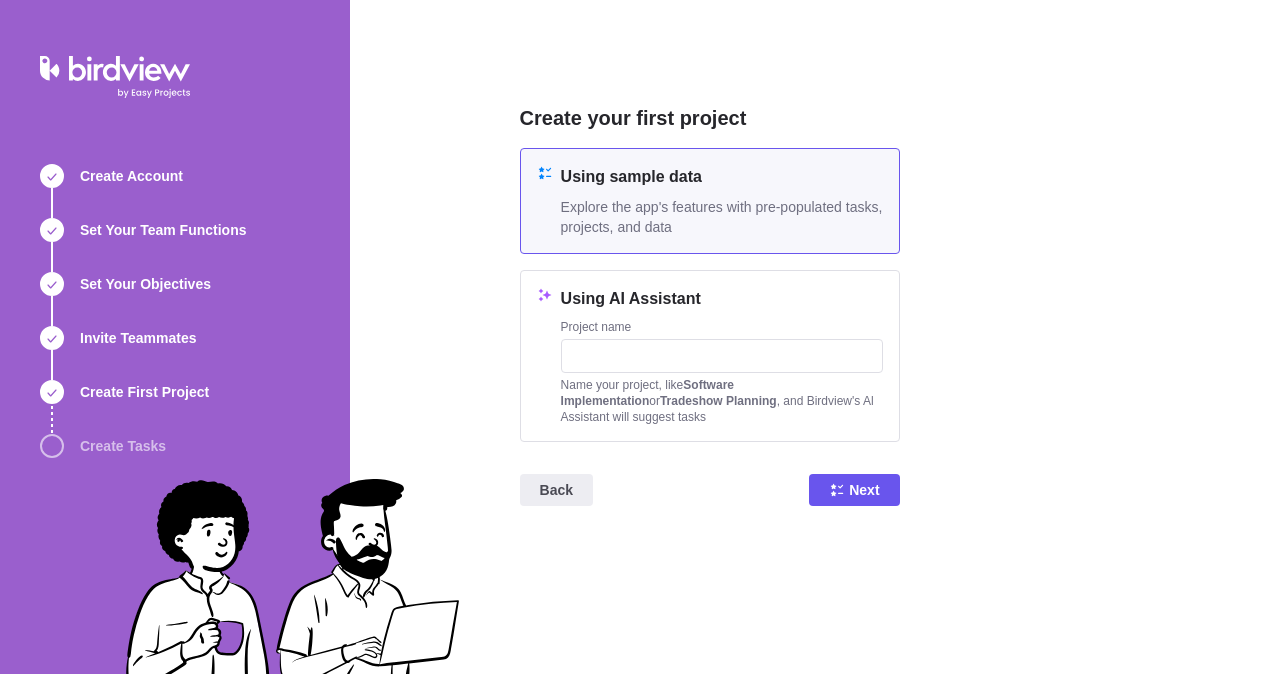 click on "Explore the app's features with pre-populated tasks, projects, and data" at bounding box center [722, 217] 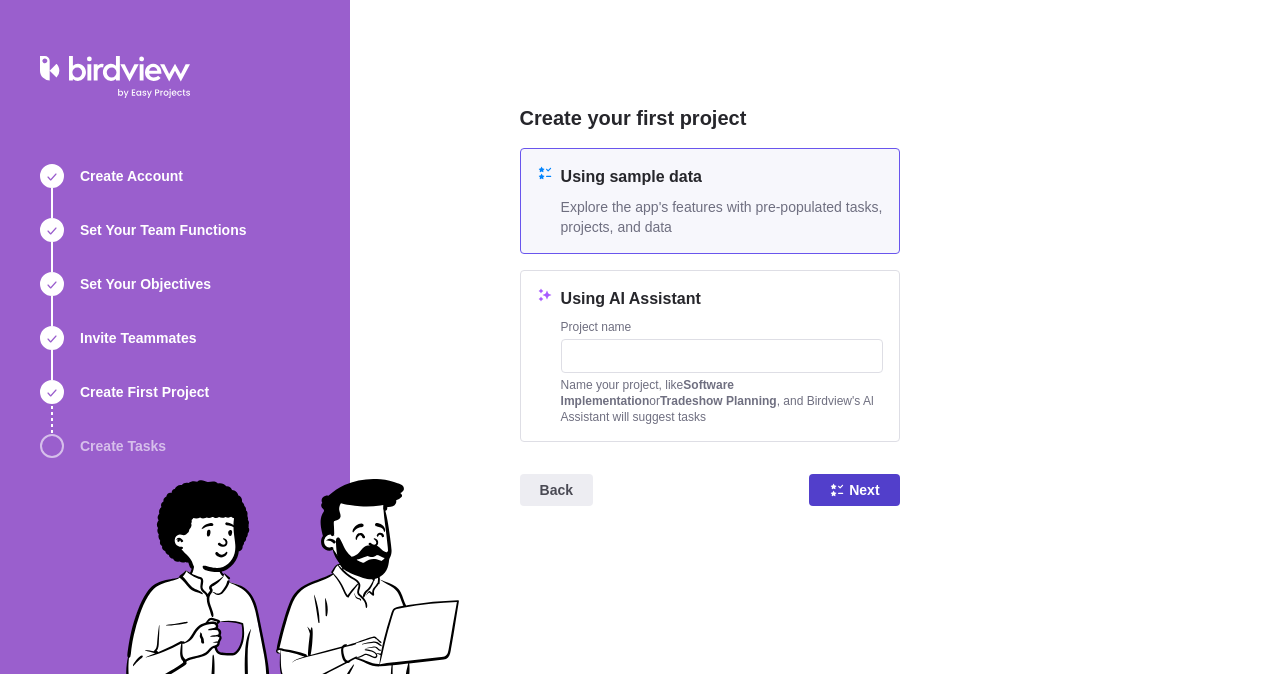 click on "Next" at bounding box center (864, 490) 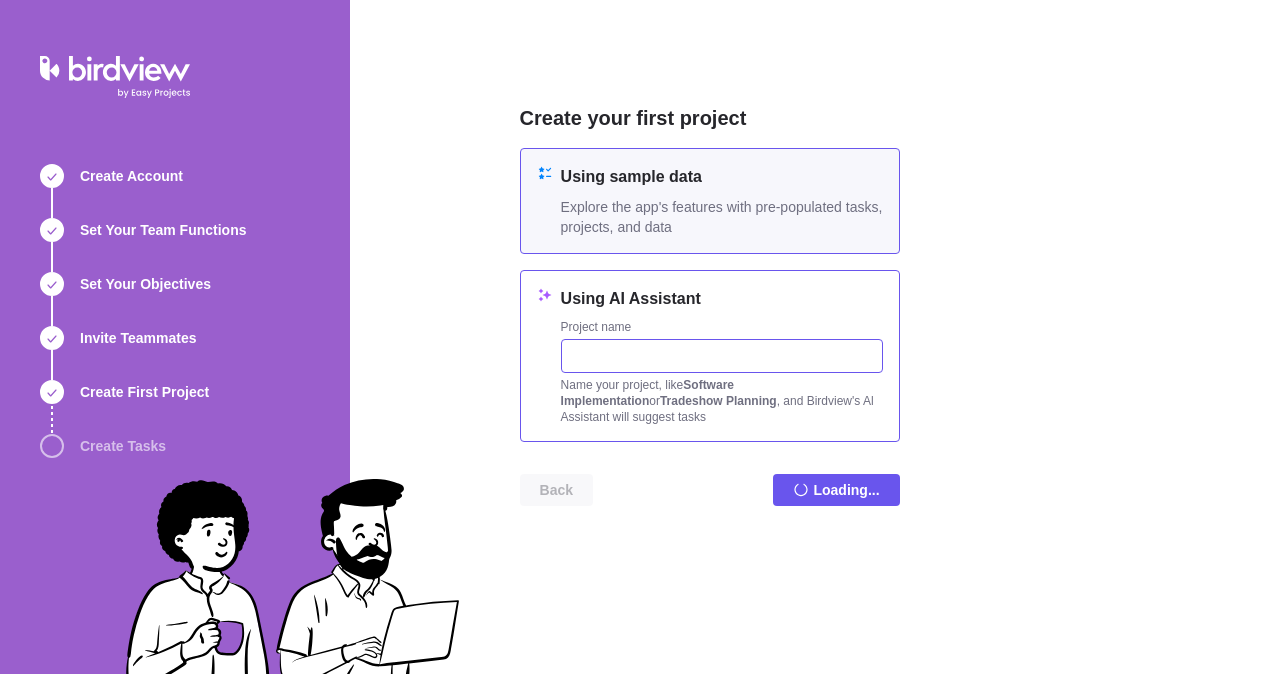 click at bounding box center (722, 356) 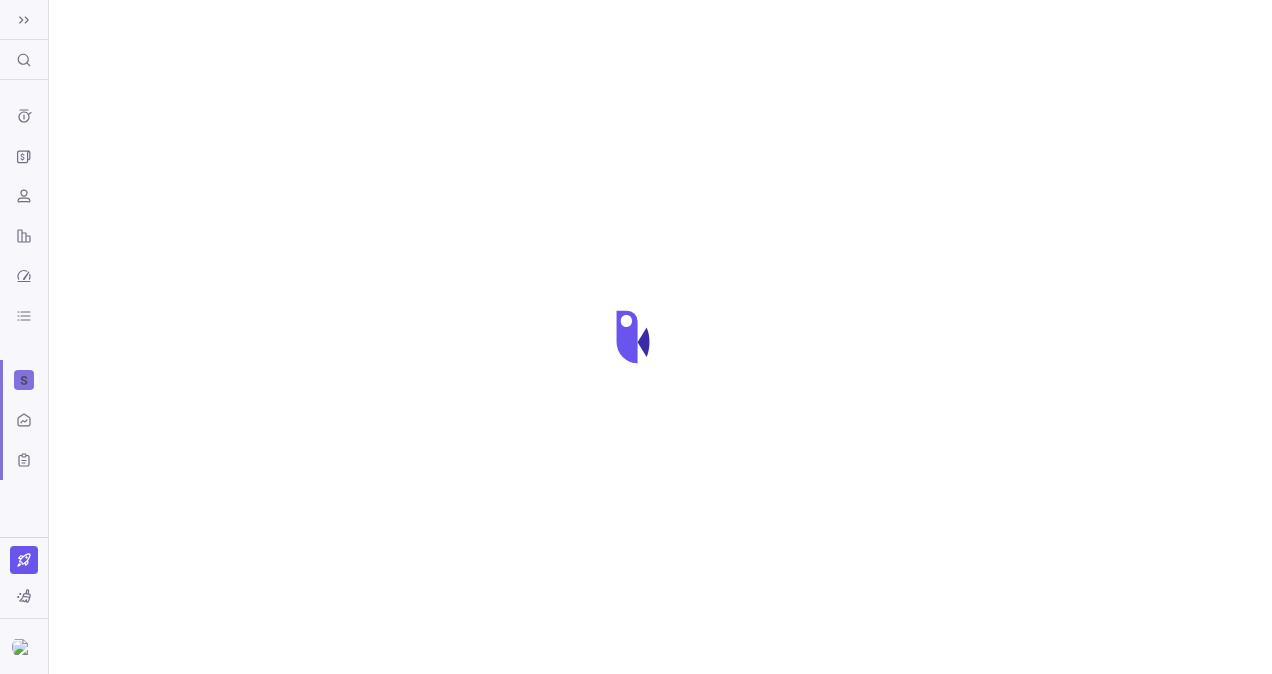 scroll, scrollTop: 0, scrollLeft: 0, axis: both 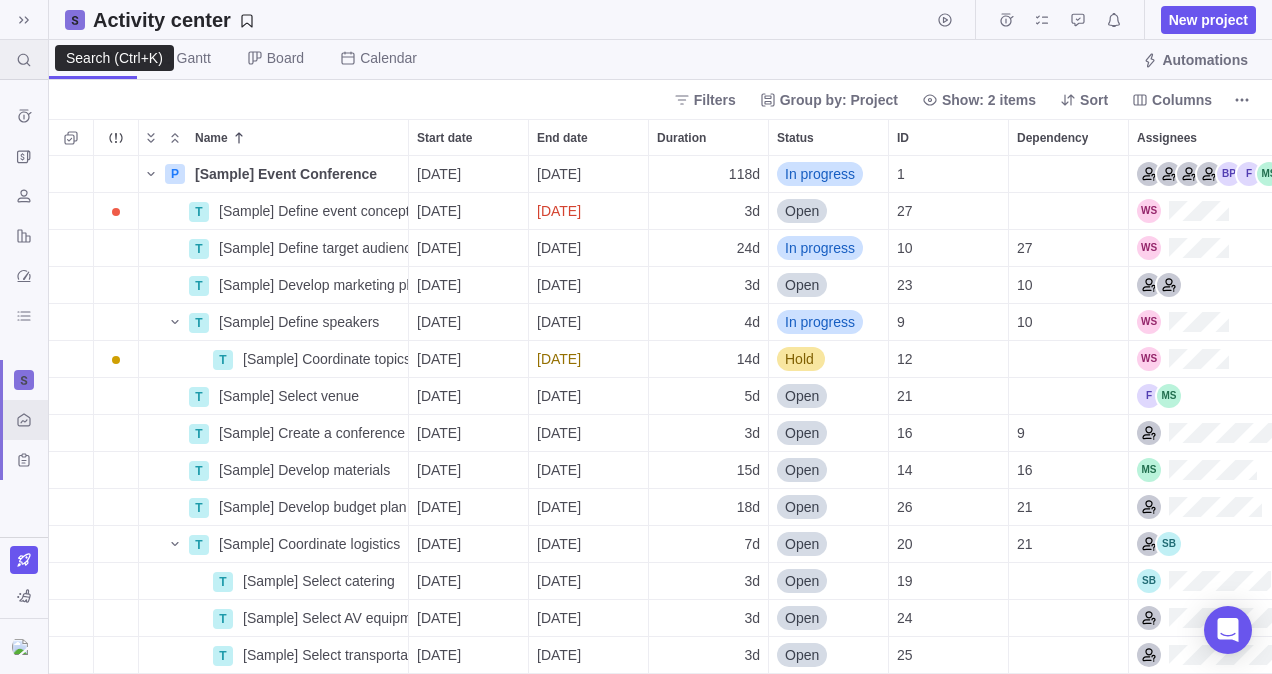 click on "Search (Ctrl+K)" at bounding box center [24, 60] 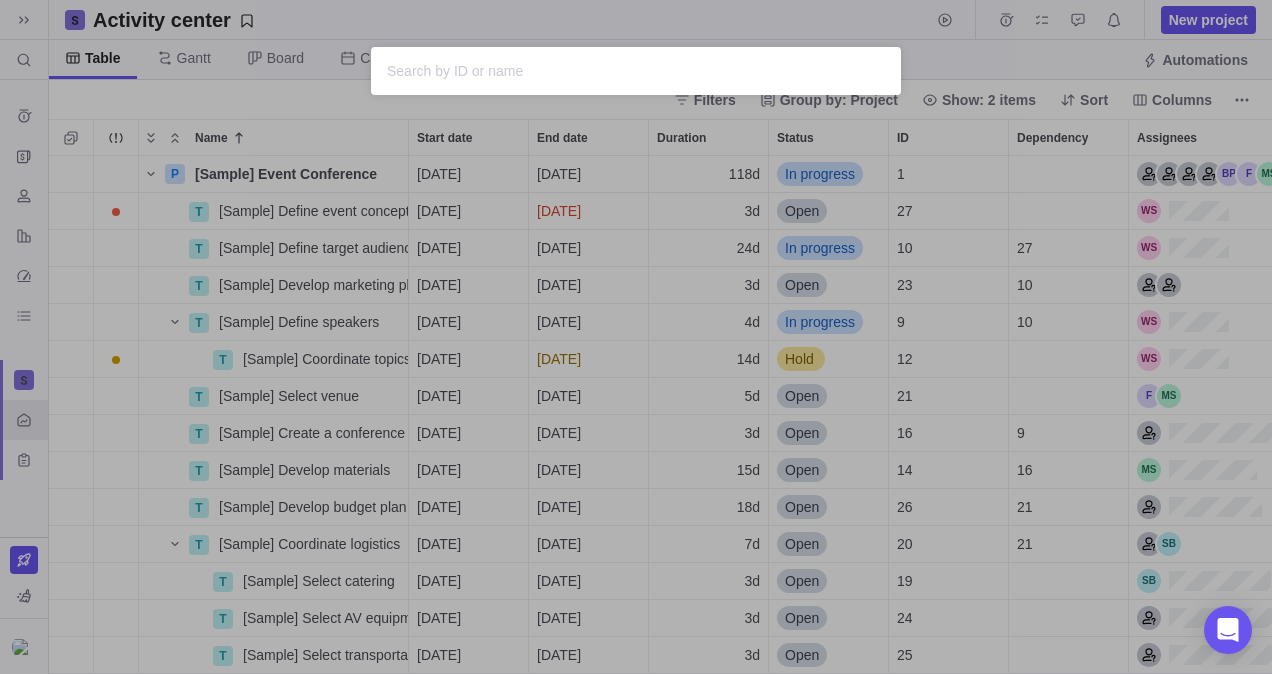 click at bounding box center [636, 71] 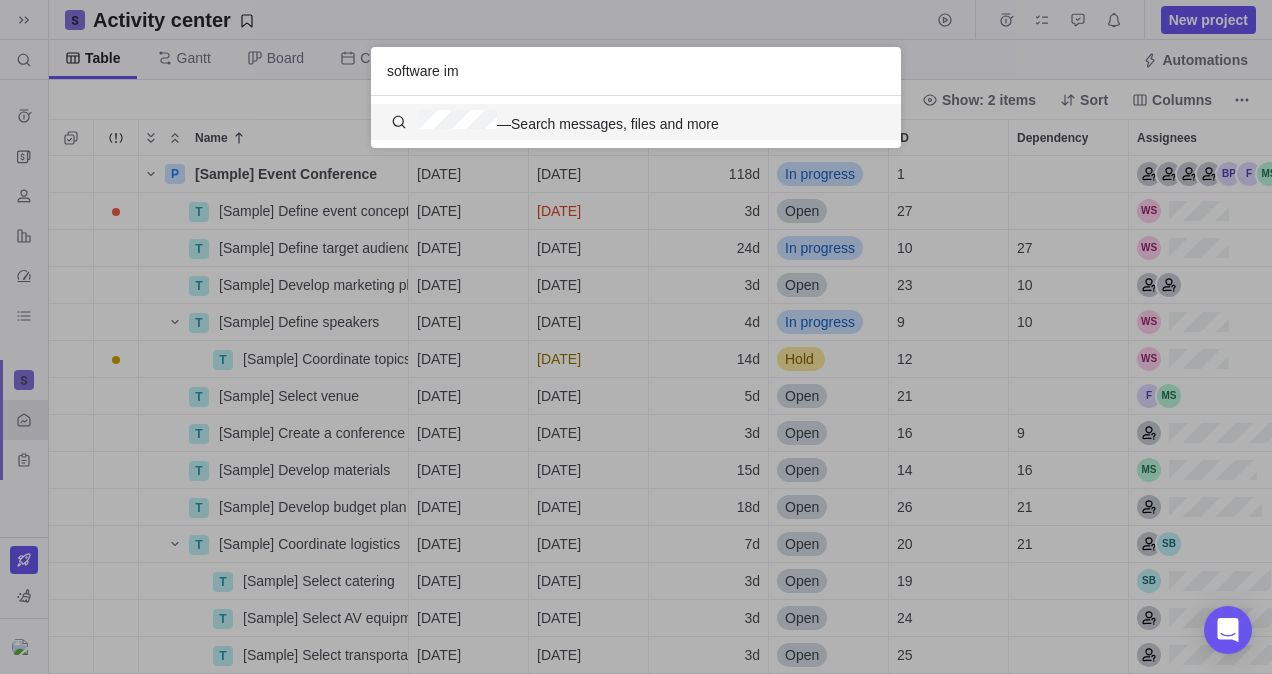 scroll, scrollTop: 16, scrollLeft: 16, axis: both 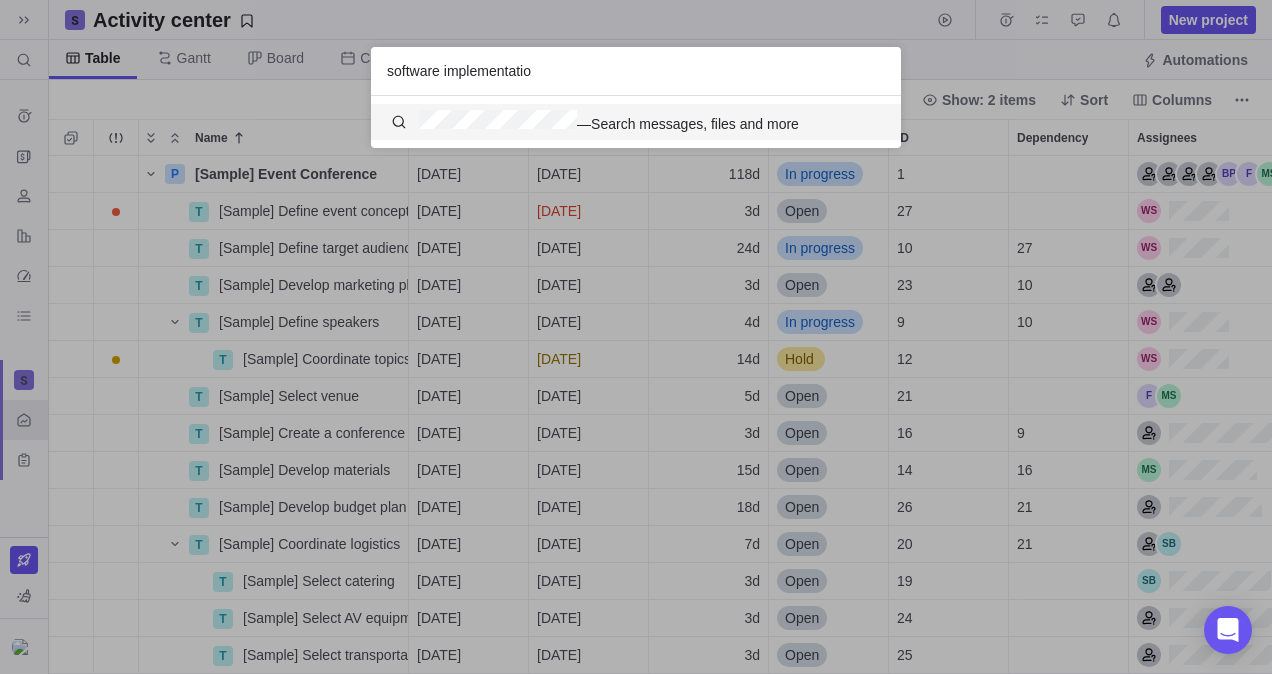 type on "software implementation" 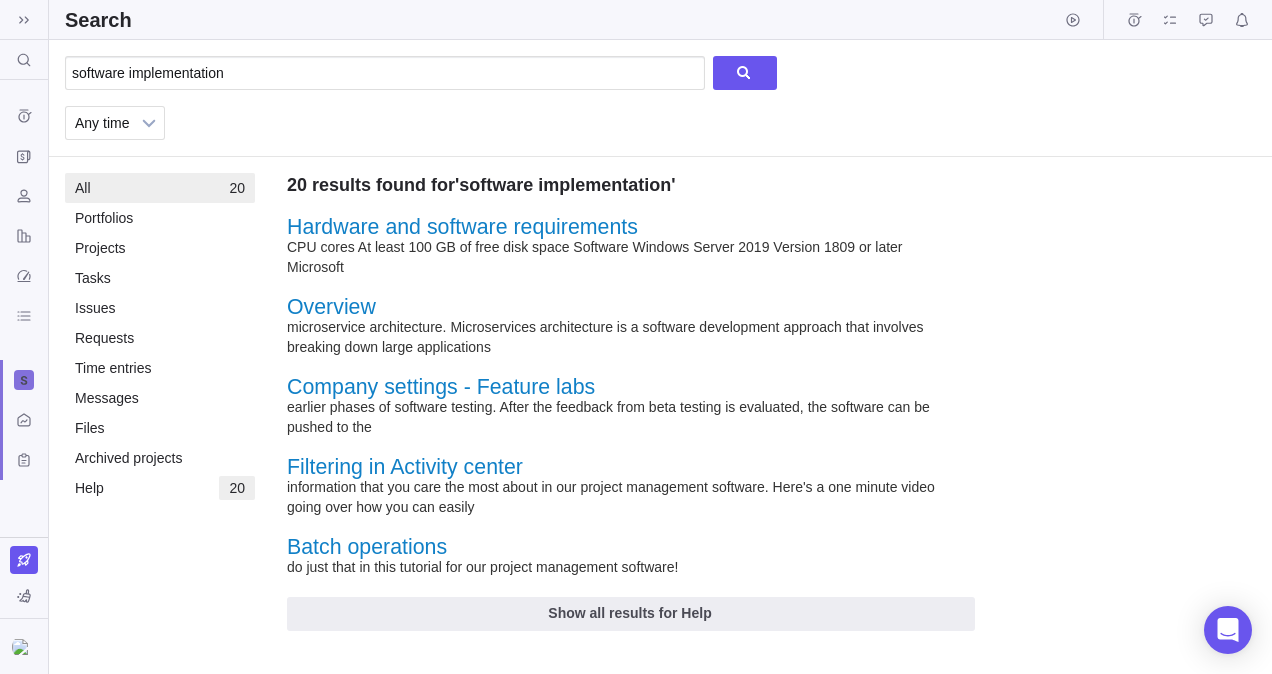 click on "Hardware and software requirements" at bounding box center (462, 227) 